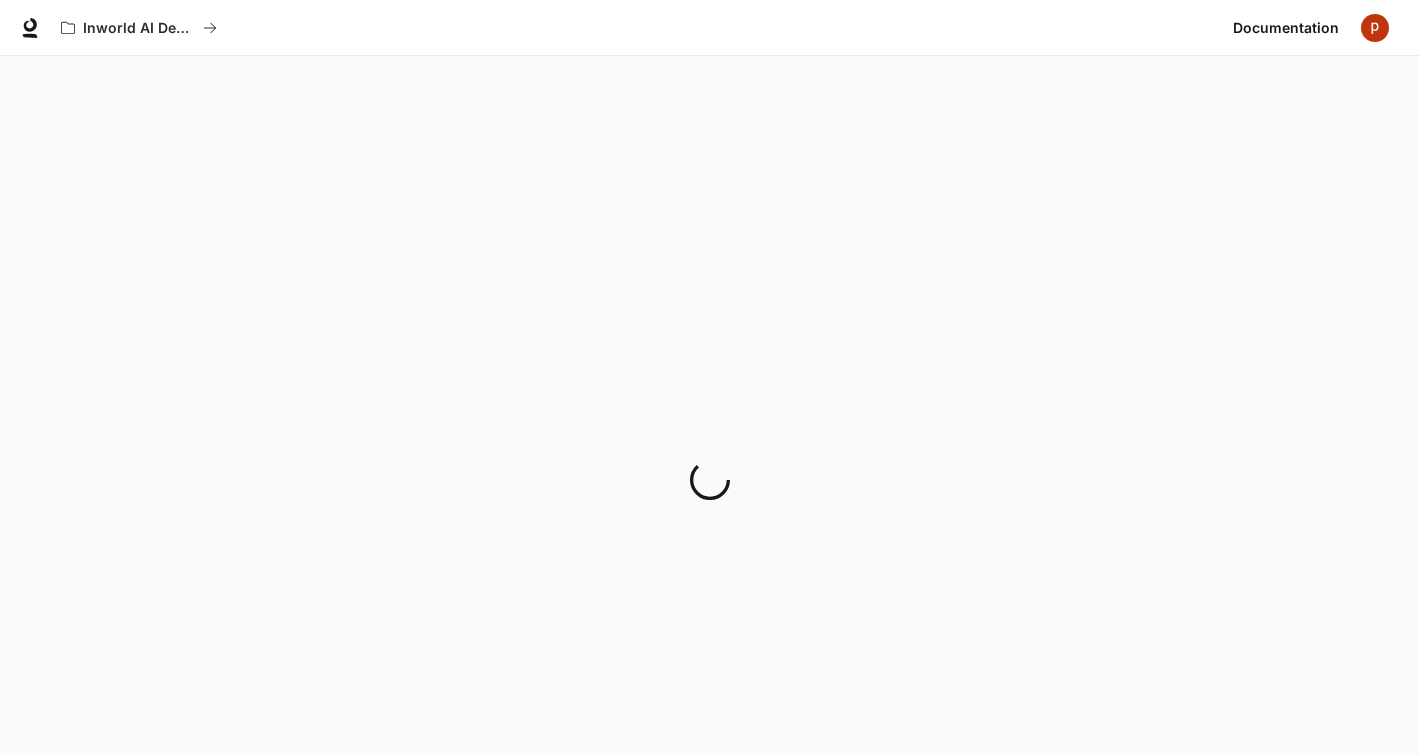 scroll, scrollTop: 0, scrollLeft: 0, axis: both 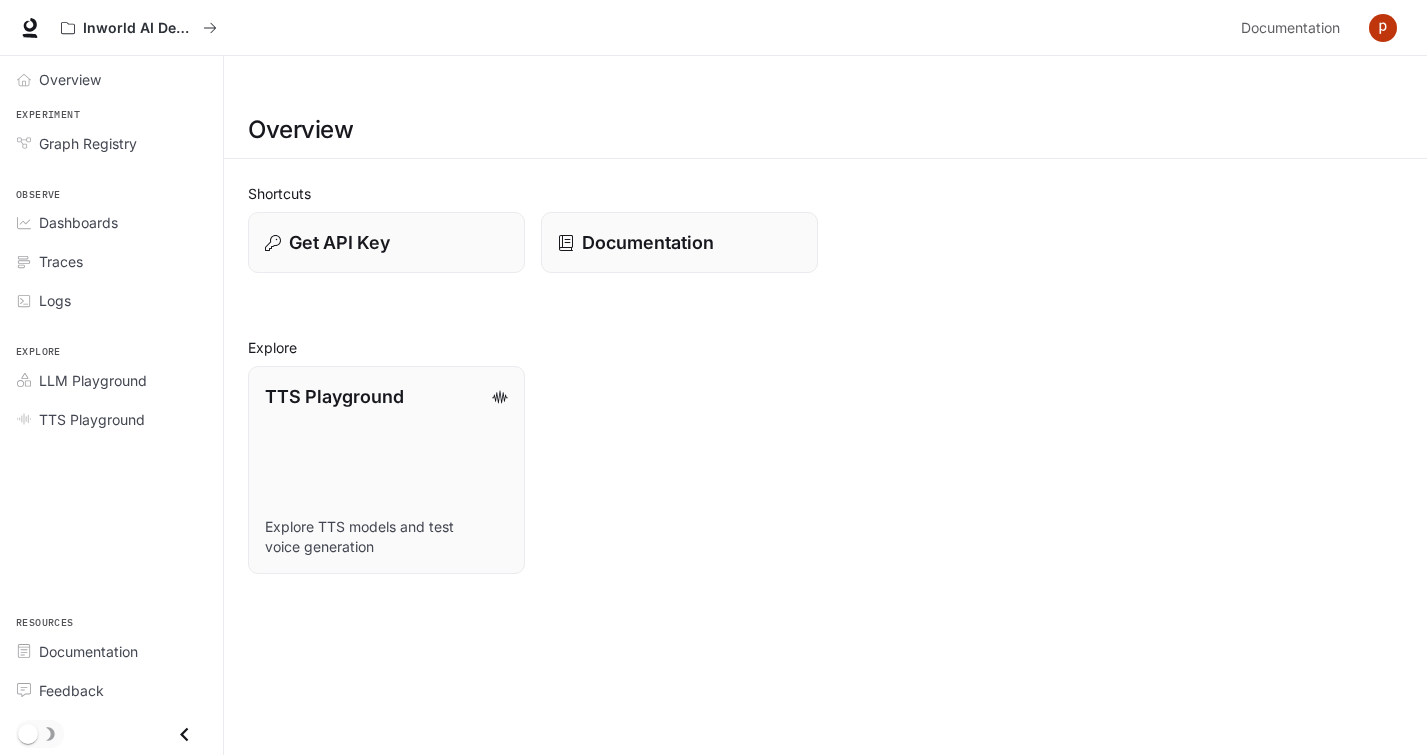click 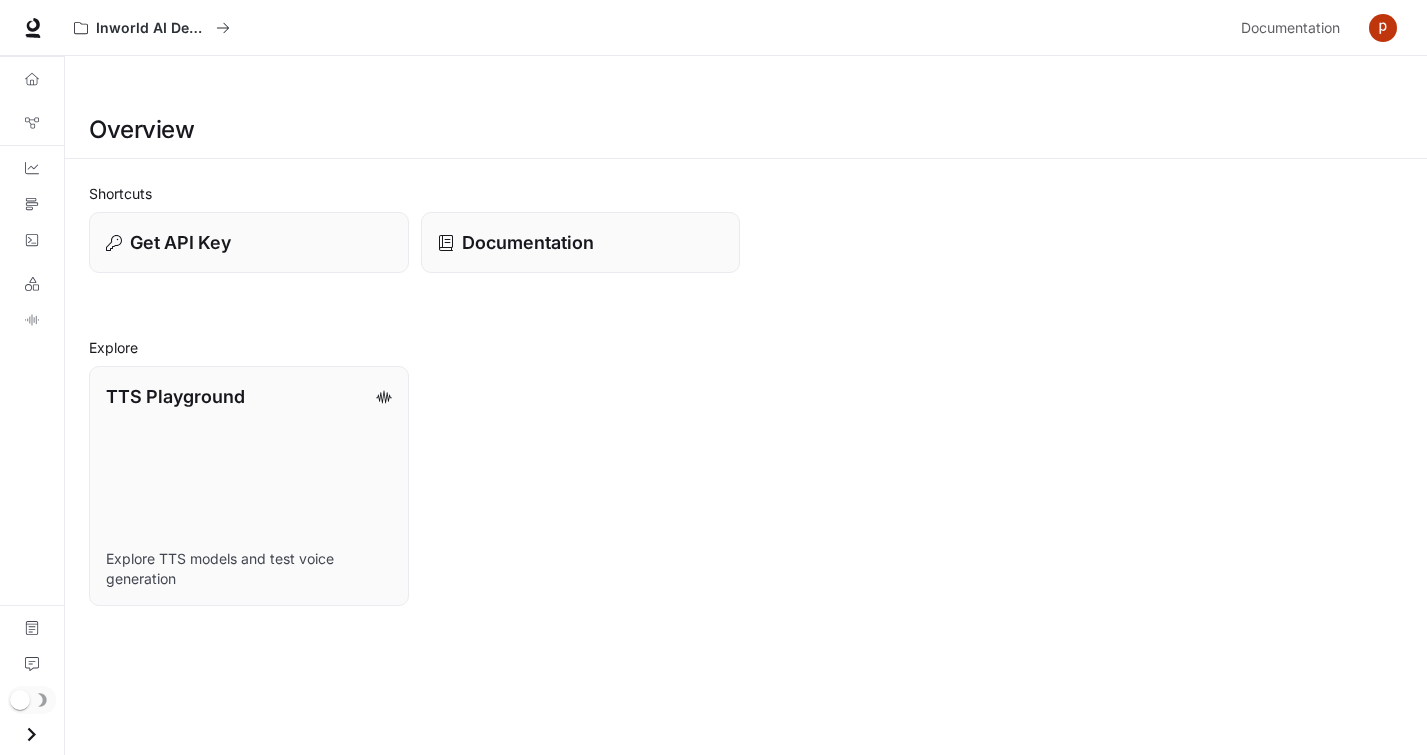 click 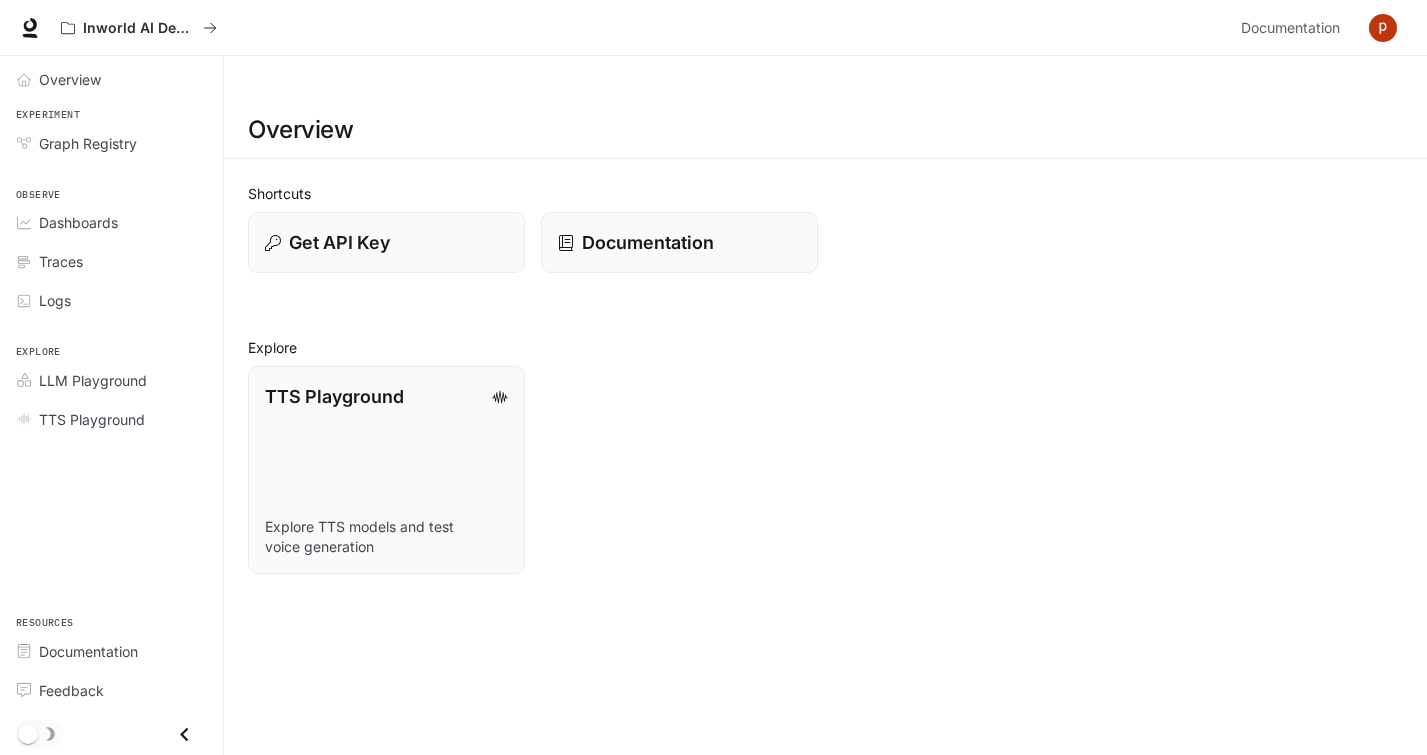 click at bounding box center [1383, 28] 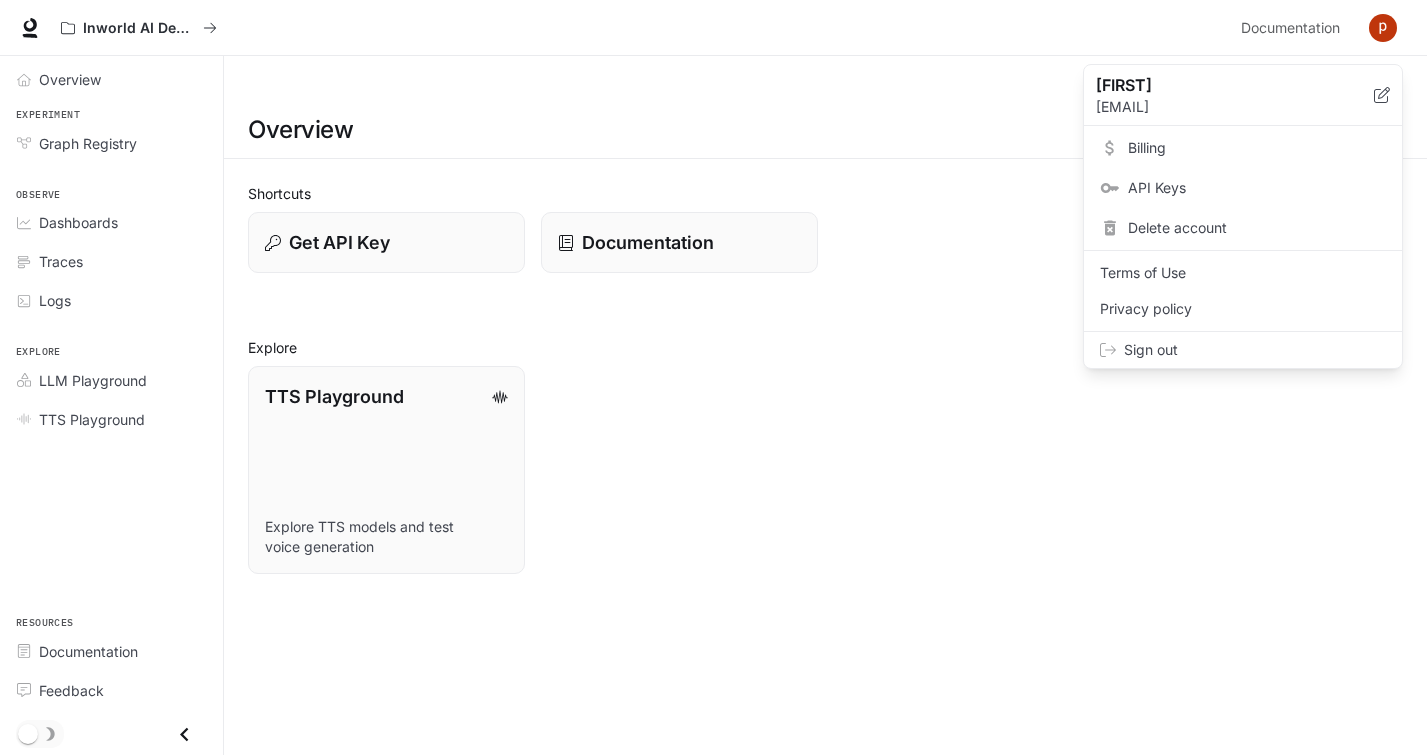 click on "Billing" at bounding box center (1257, 148) 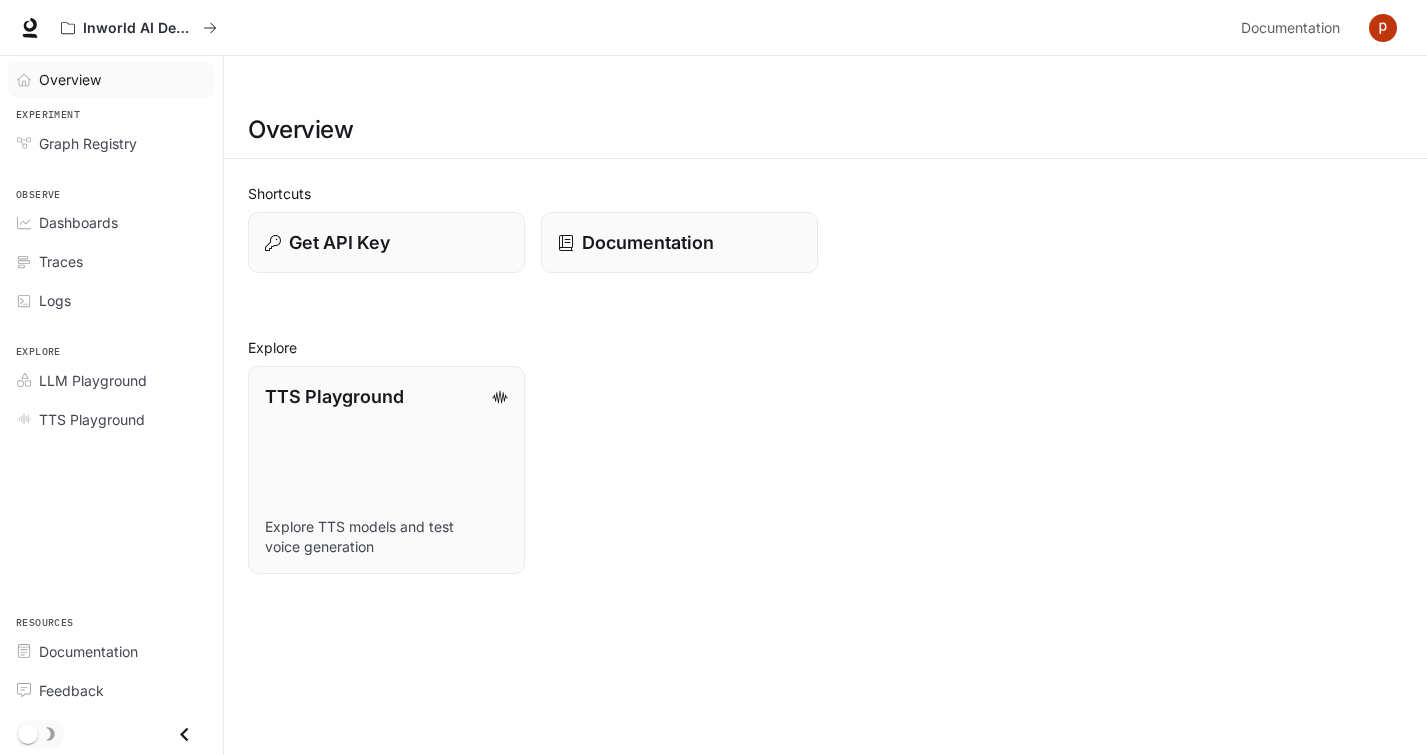 click on "Overview" at bounding box center (122, 79) 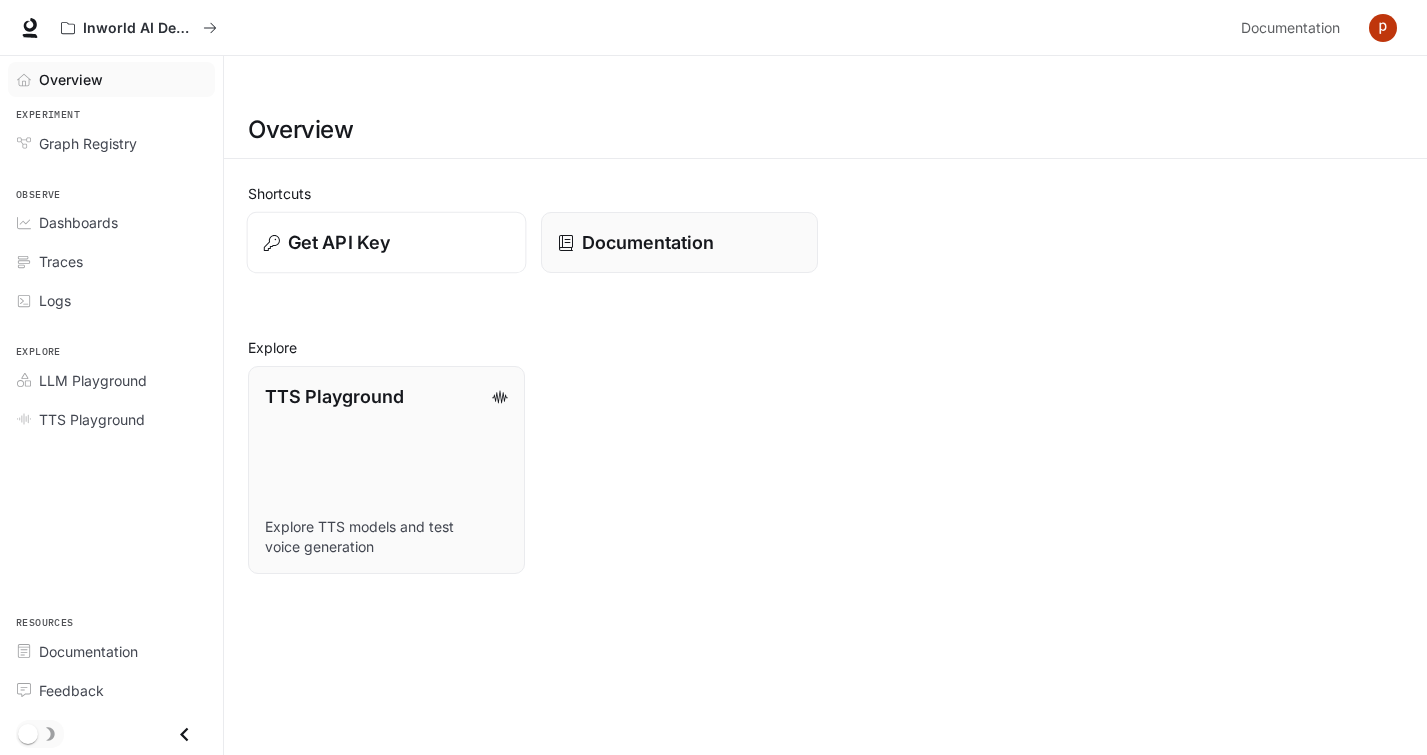 click on "Get API Key" at bounding box center (339, 242) 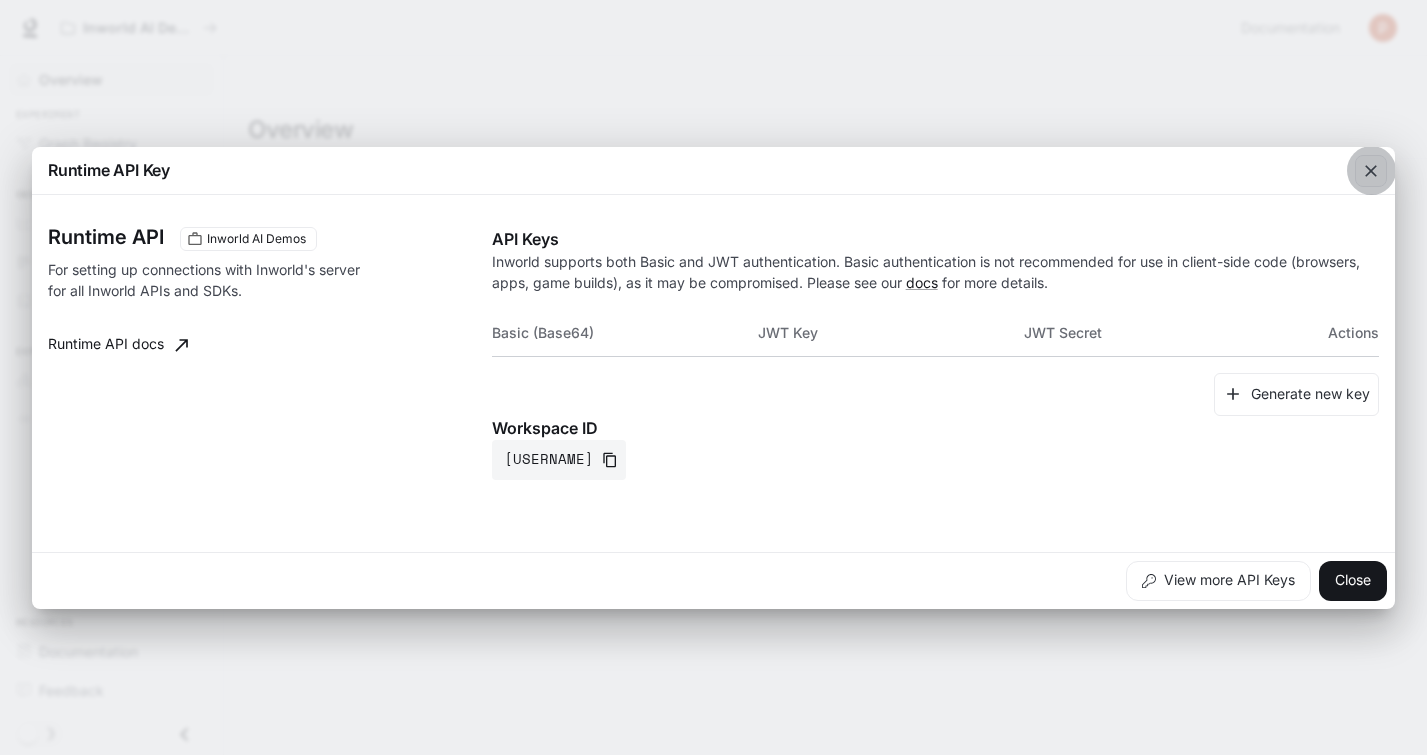 click 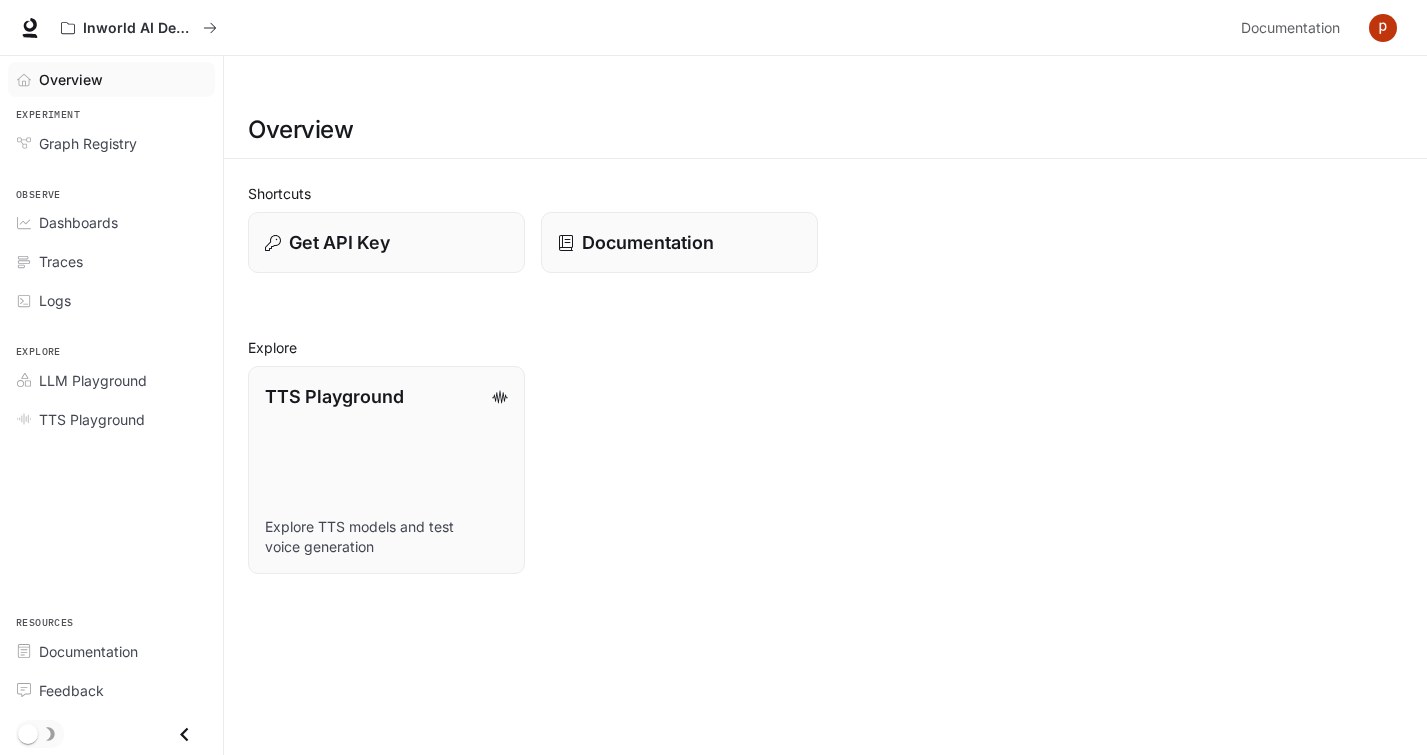 click at bounding box center [1383, 28] 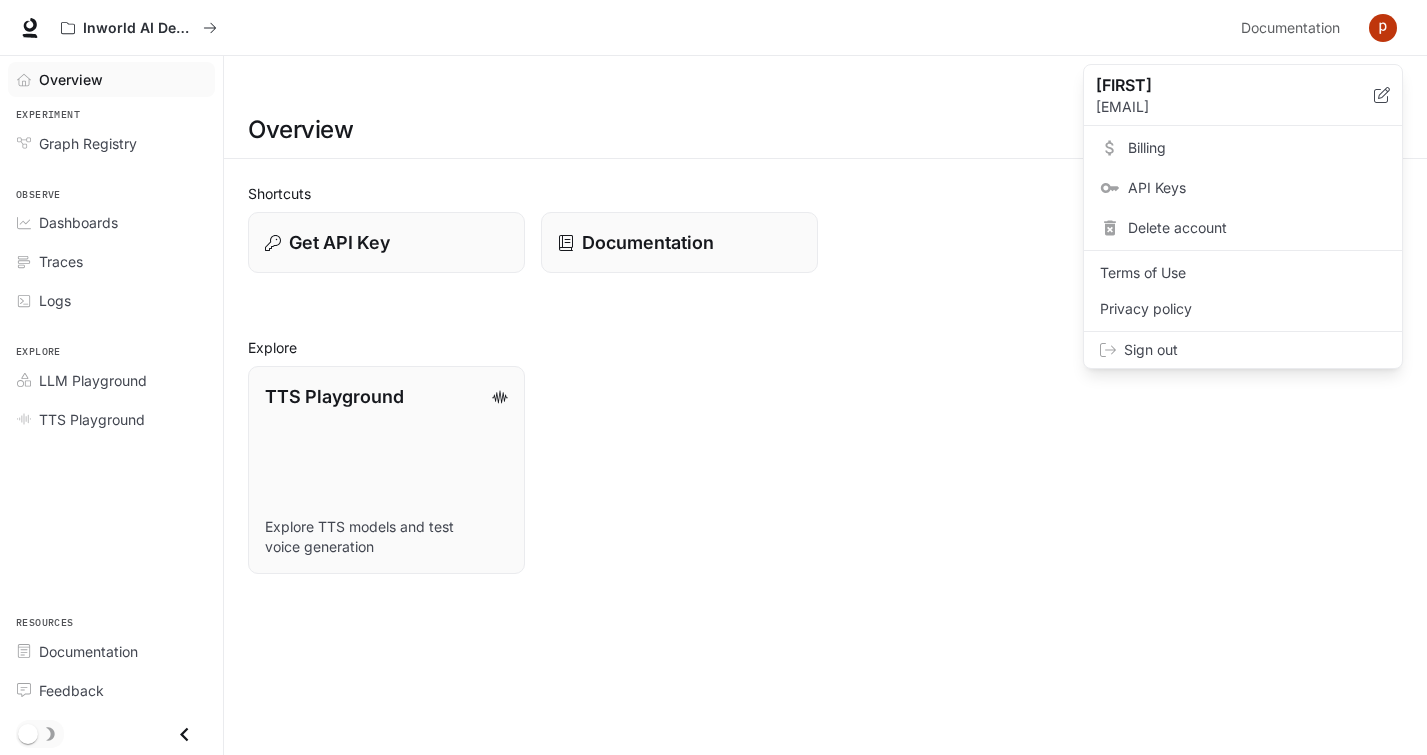 click at bounding box center (713, 377) 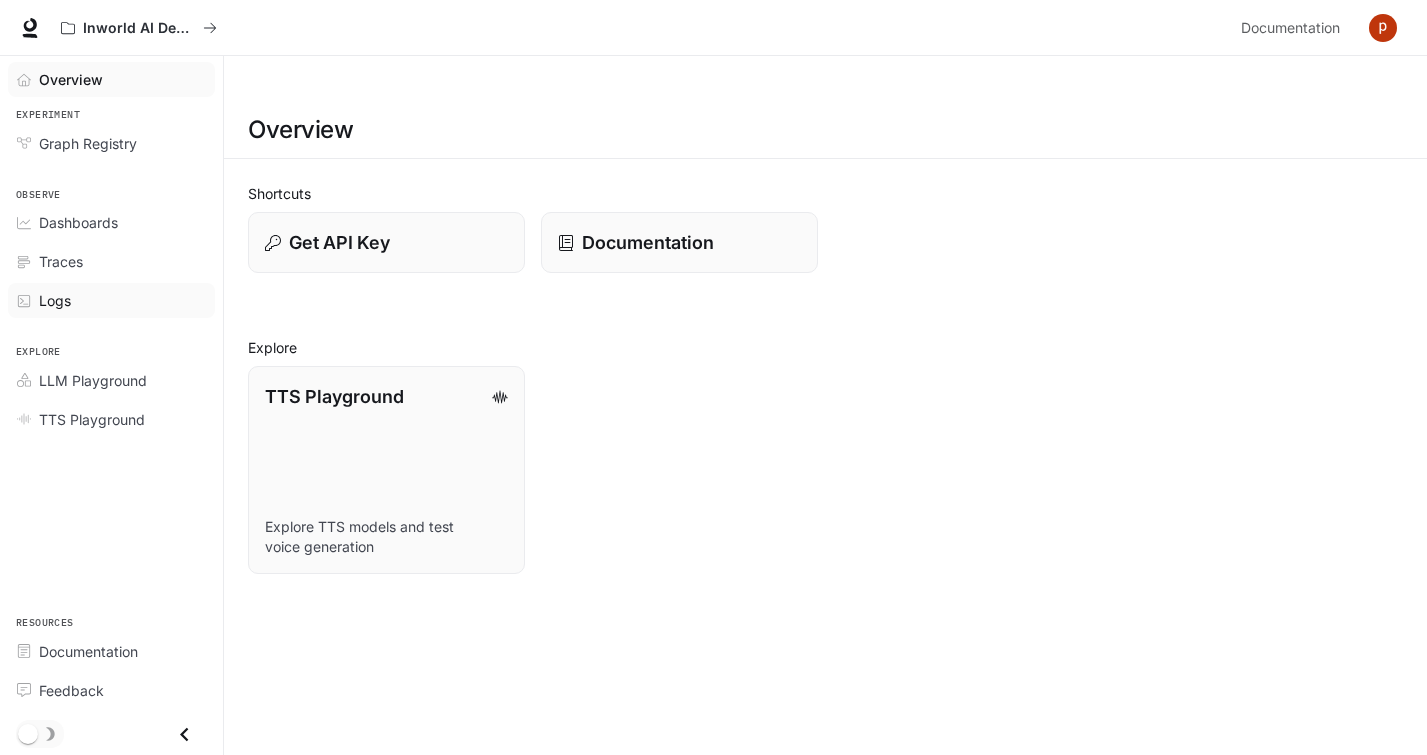 click on "Logs" at bounding box center (122, 300) 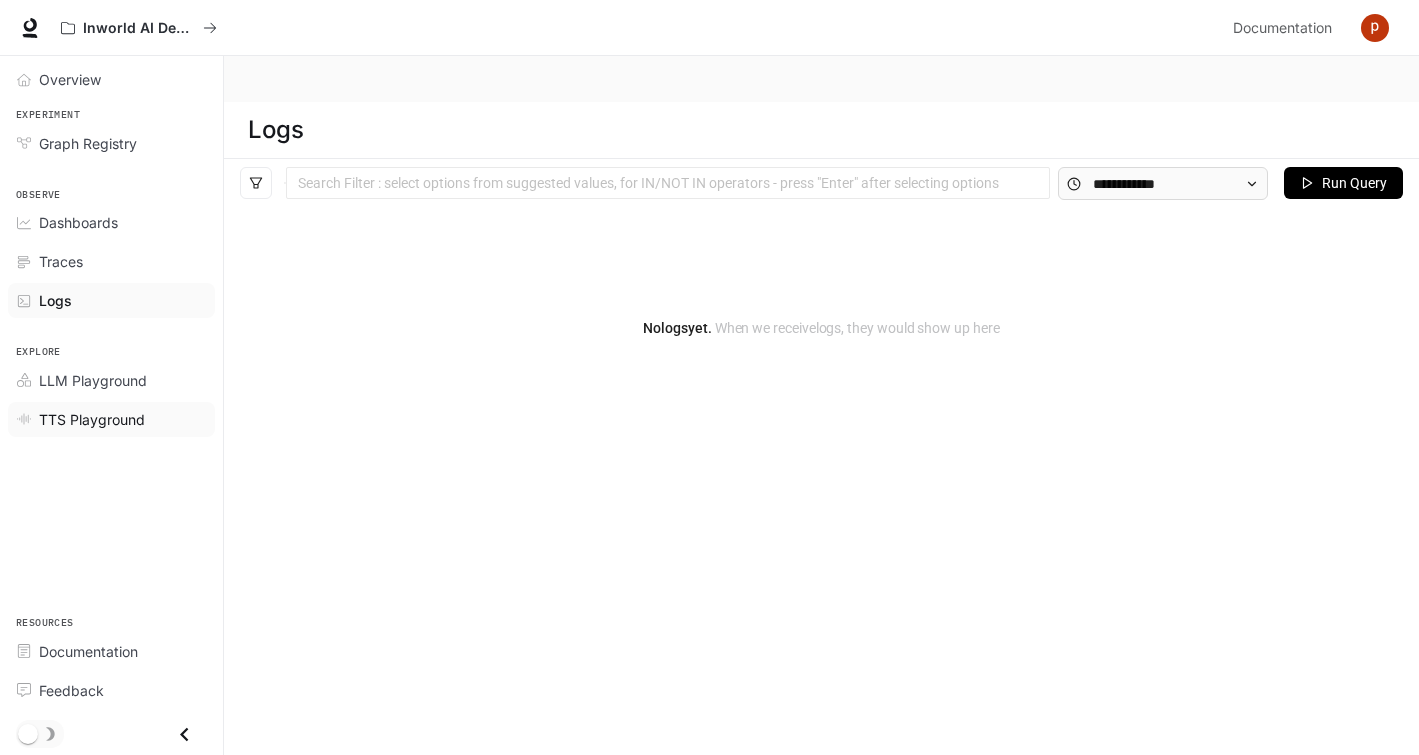click on "TTS Playground" at bounding box center (92, 419) 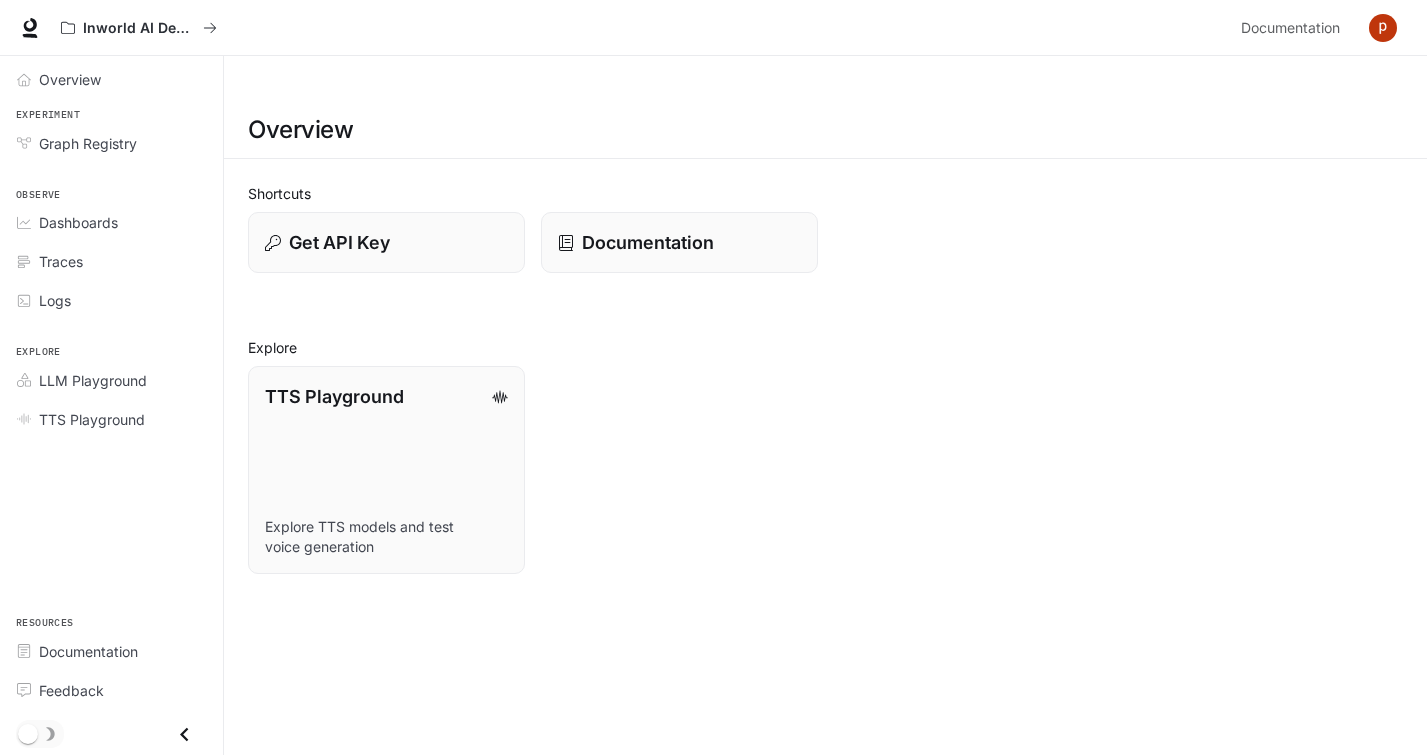 scroll, scrollTop: 0, scrollLeft: 0, axis: both 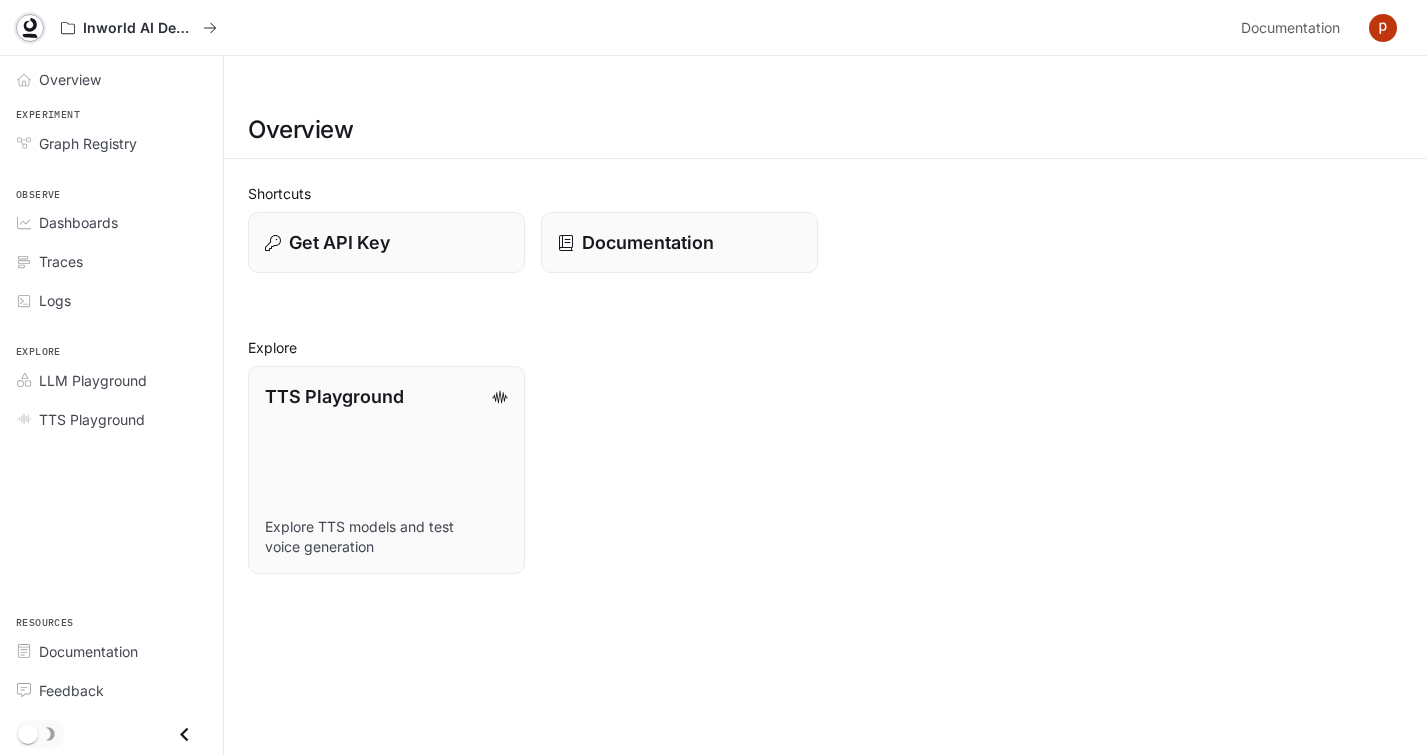 click 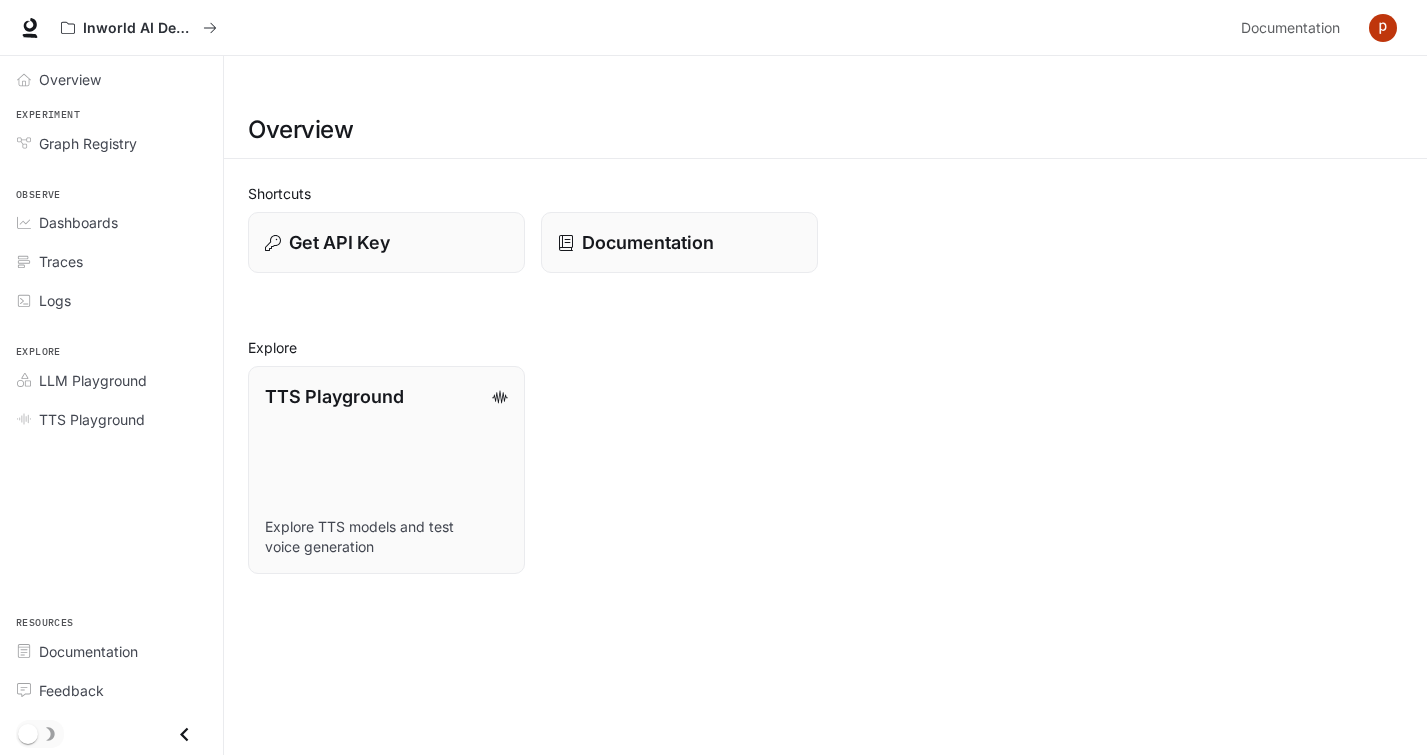 scroll, scrollTop: 0, scrollLeft: 0, axis: both 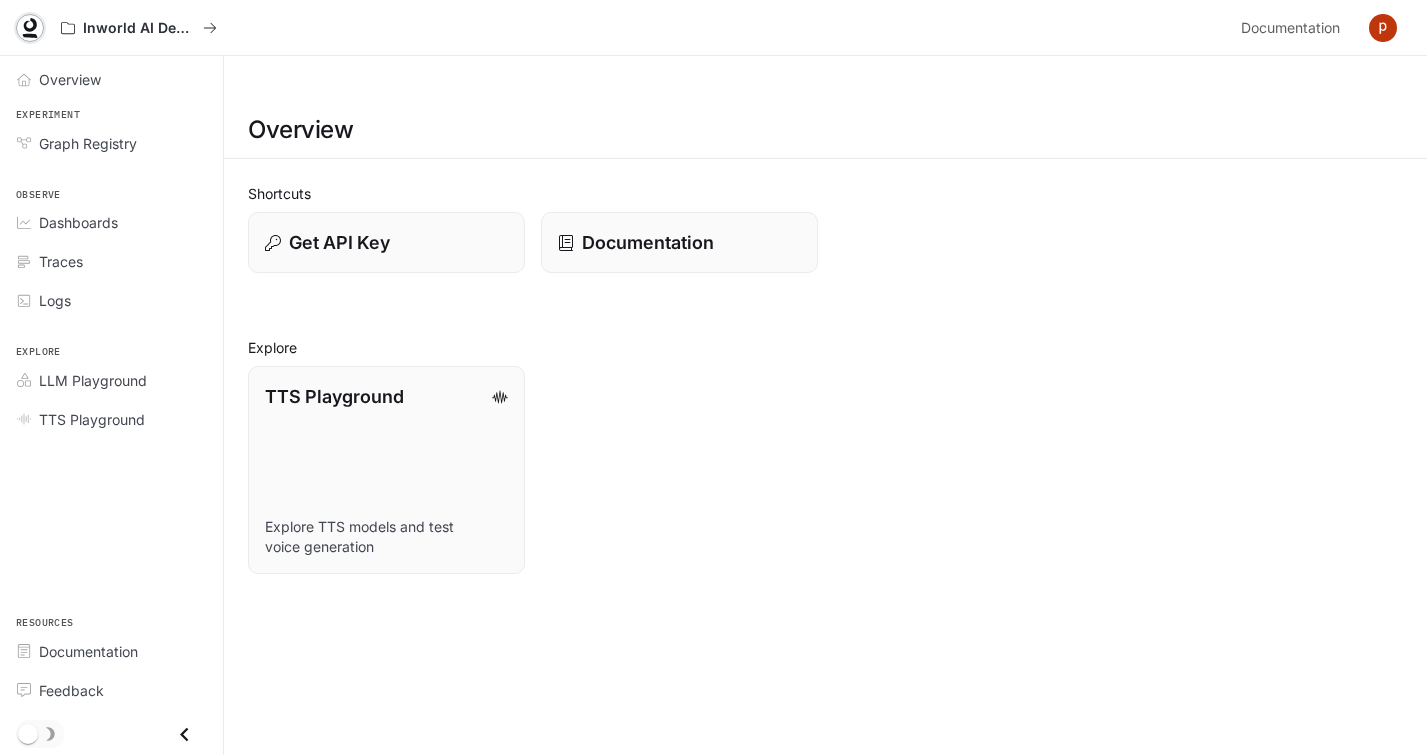 click 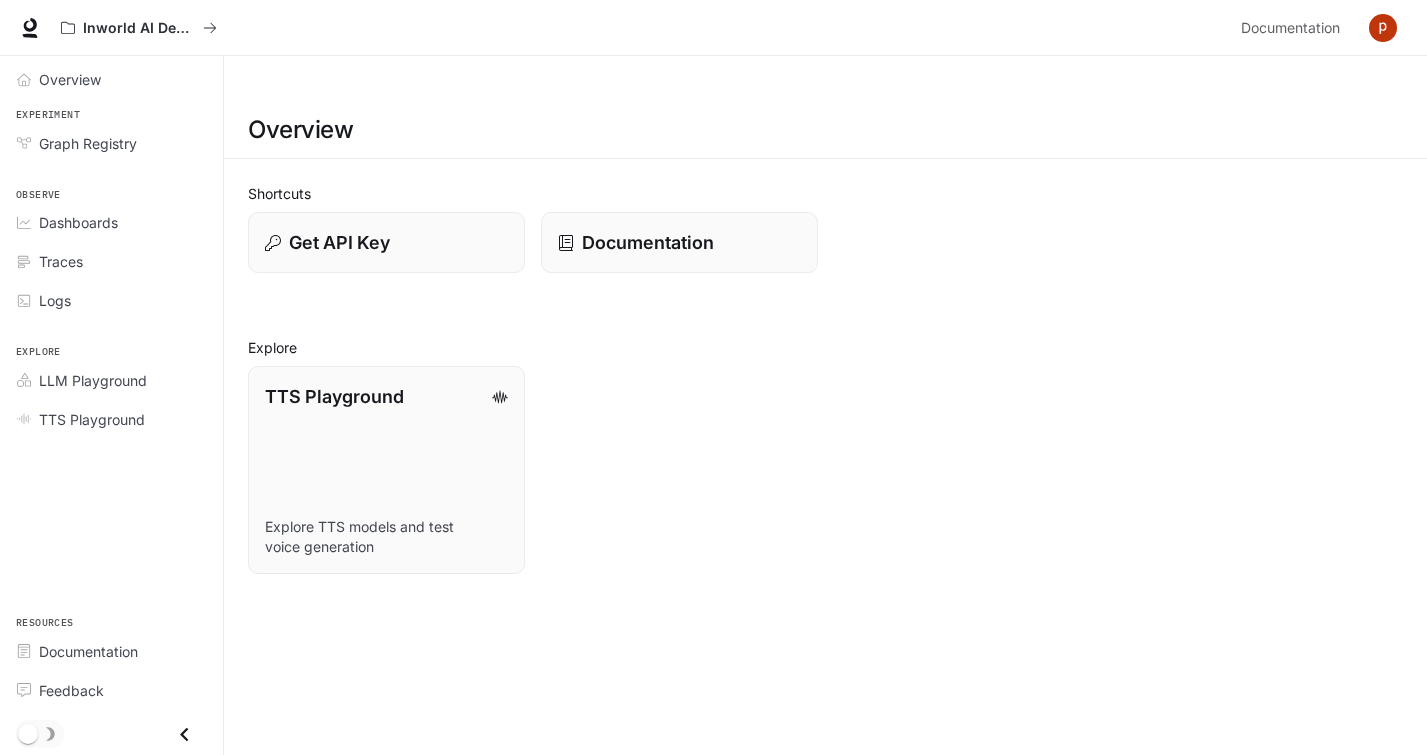 scroll, scrollTop: 0, scrollLeft: 0, axis: both 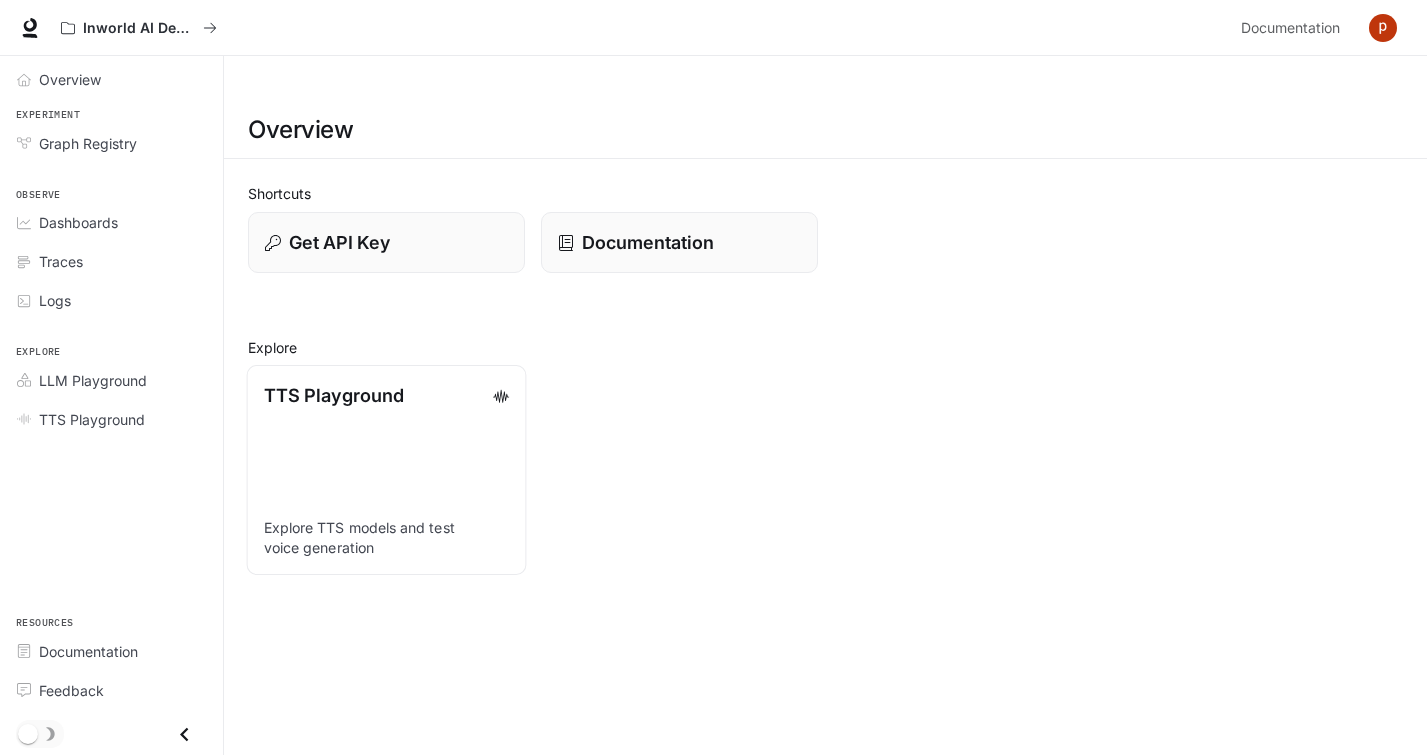 click on "TTS Playground Explore TTS models and test voice generation" at bounding box center (387, 470) 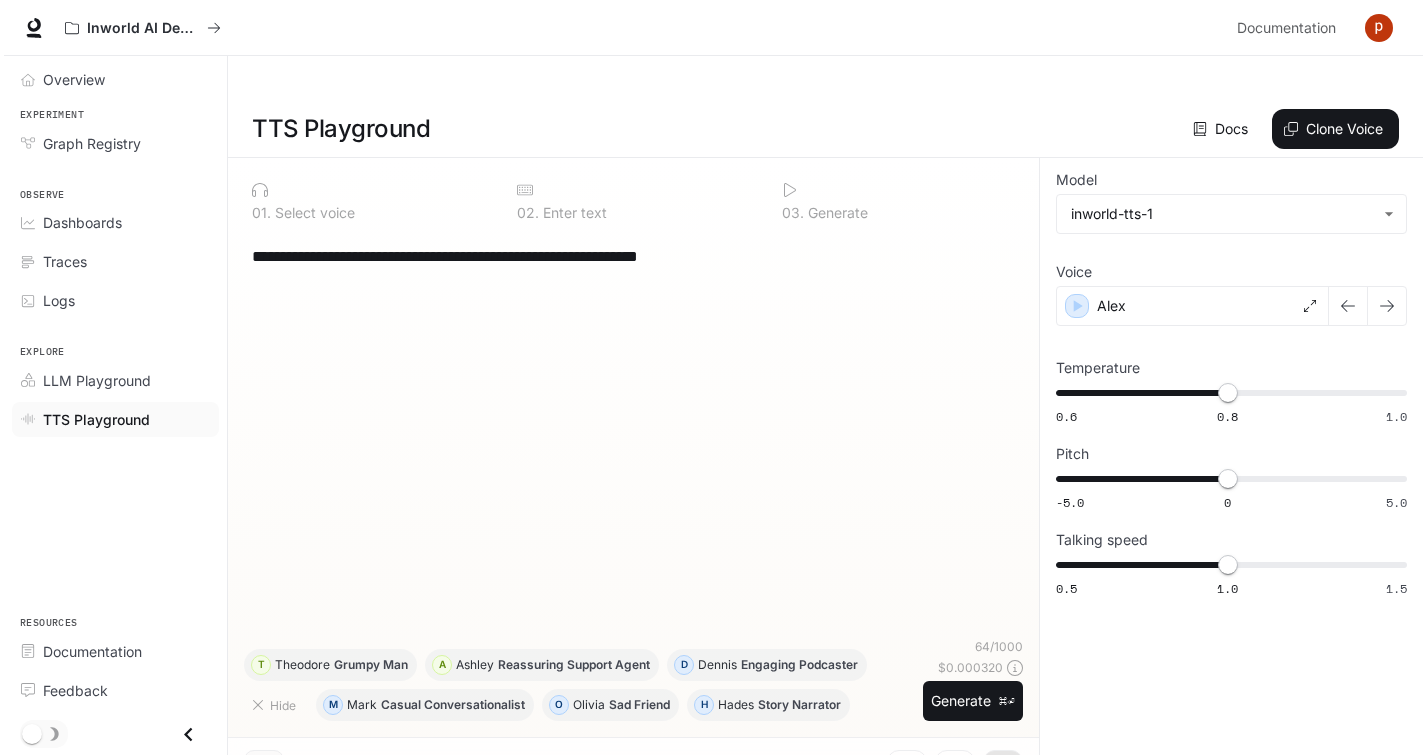 scroll, scrollTop: 0, scrollLeft: 0, axis: both 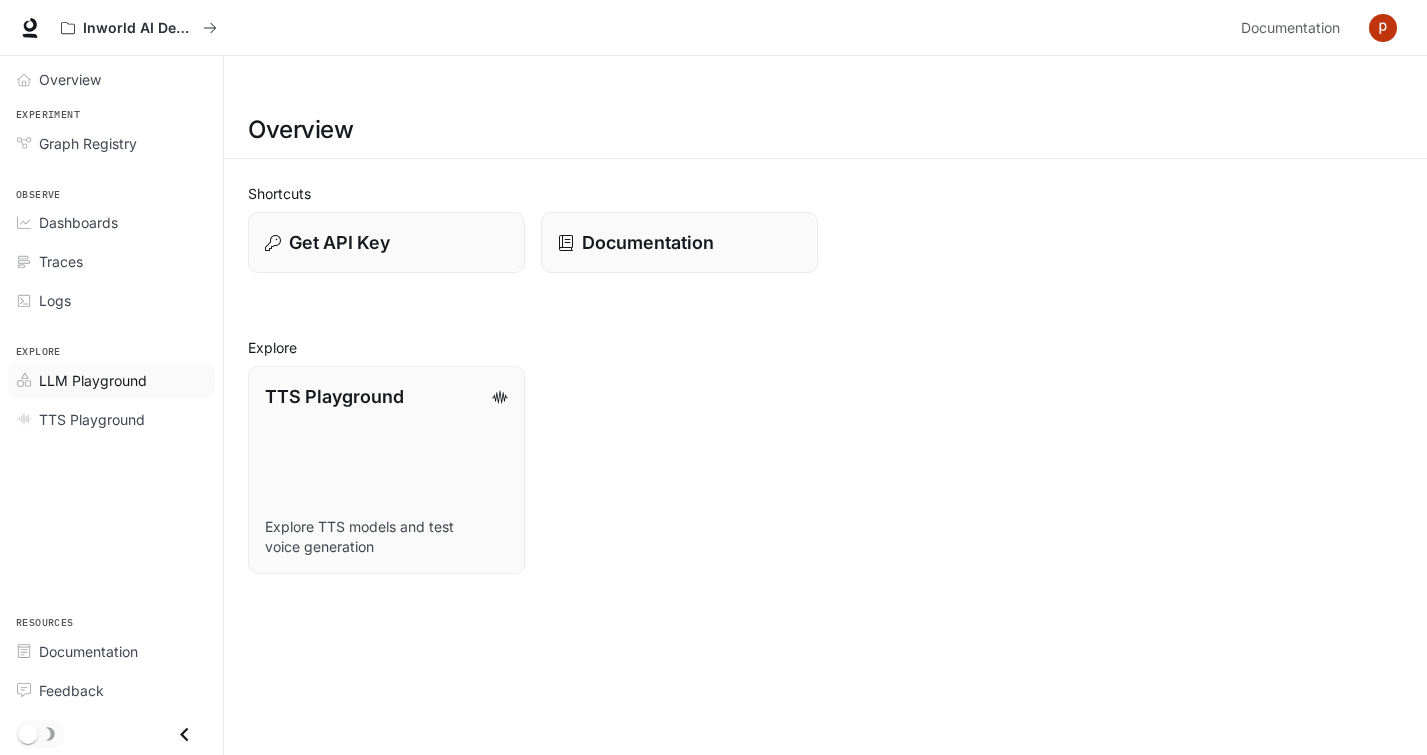 click on "LLM Playground" at bounding box center [111, 380] 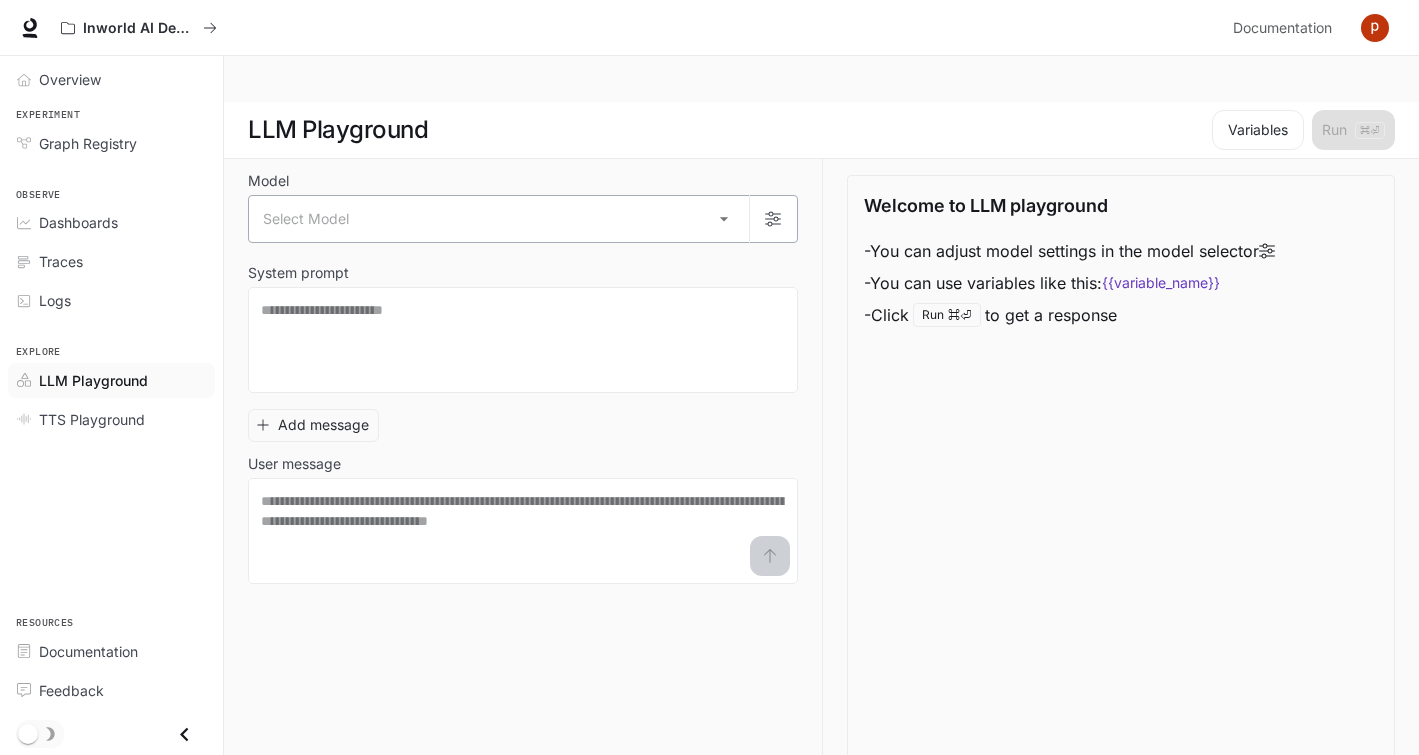 click on "Skip to main content Inworld AI Demos Documentation Documentation Portal Overview Experiment Graph Registry Observe Dashboards Traces Logs Explore LLM Playground TTS Playground Resources Documentation Feedback LLM Playground Variables Run ⌘⏎ Model Select Model ​ System prompt * ​ Add message User message * ​ Welcome to LLM playground -  You can adjust model settings in the model selector  -  You can use variables like this:   {{variable_name}} -  Click   Run ⌘⏎   to get a response" at bounding box center (709, 401) 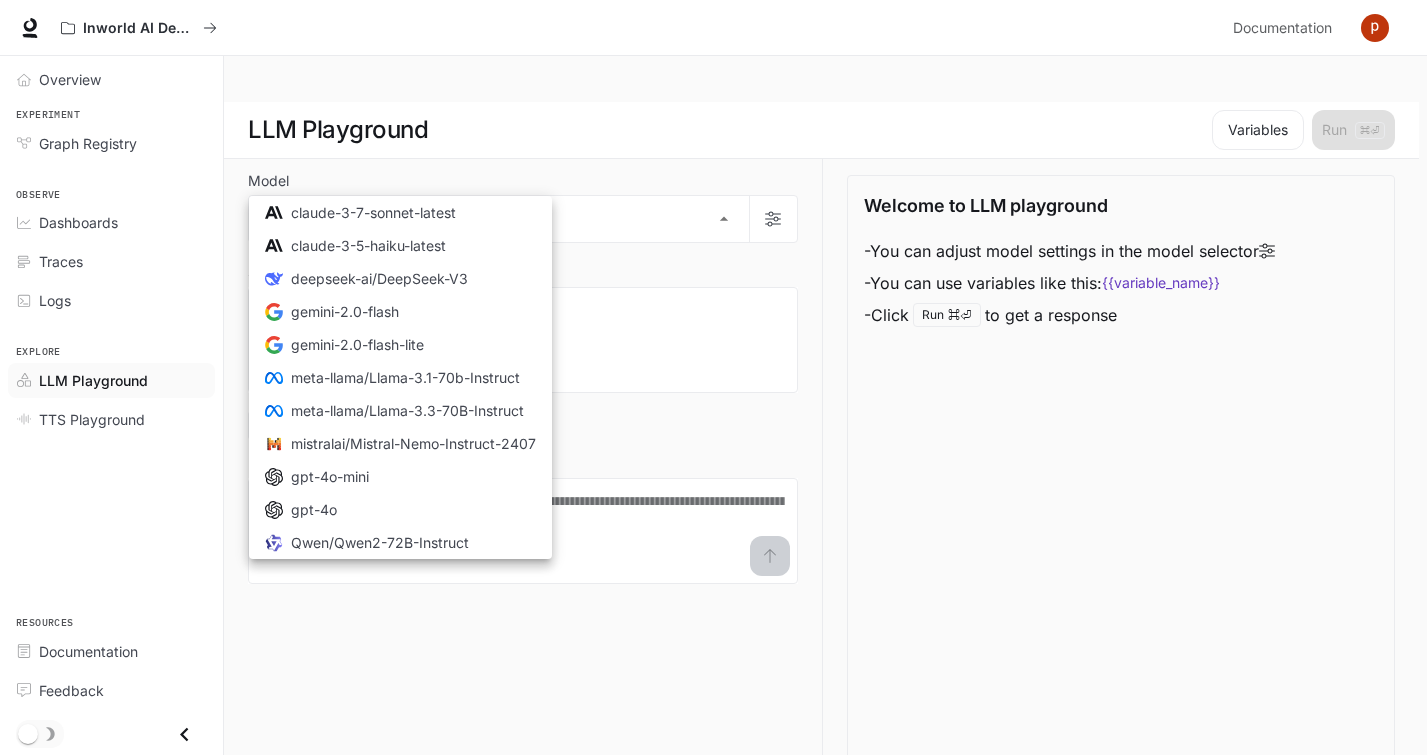 click at bounding box center (713, 377) 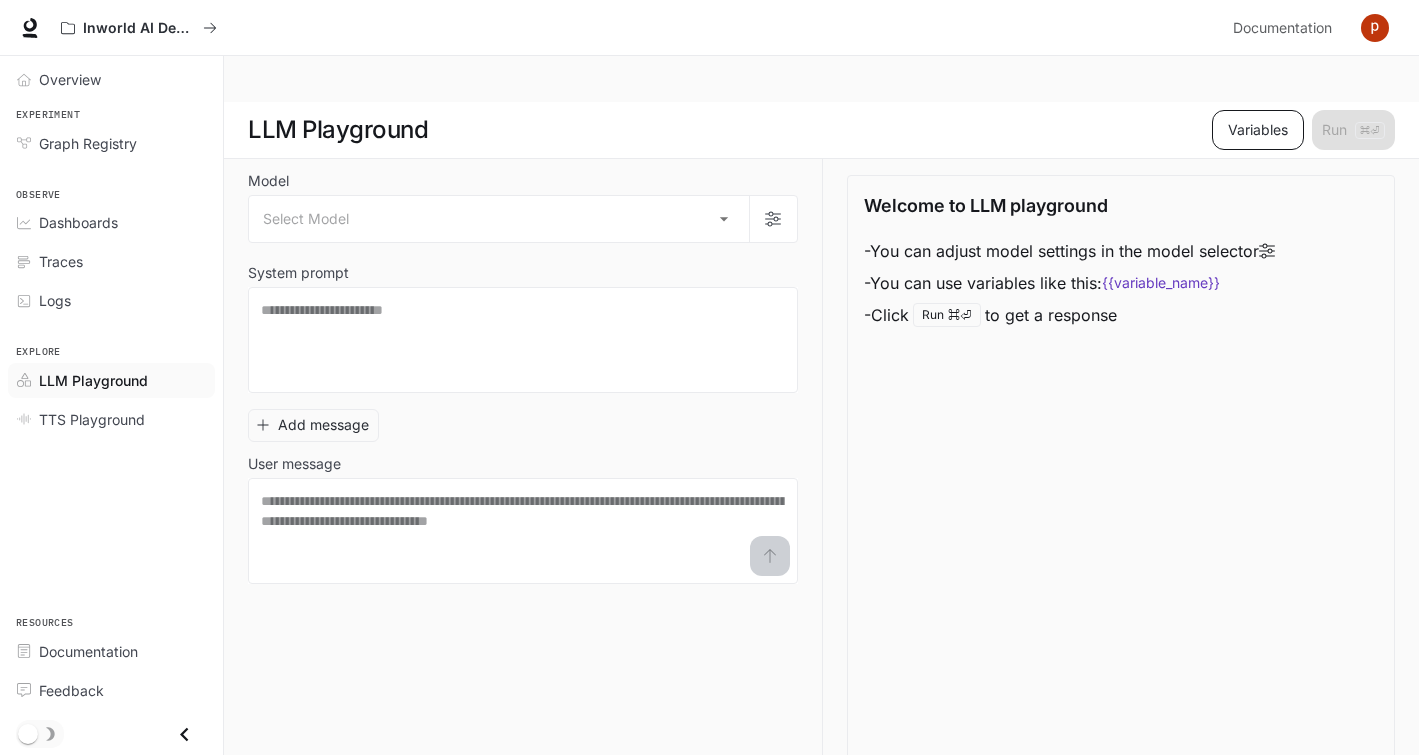 click on "Variables" at bounding box center [1258, 130] 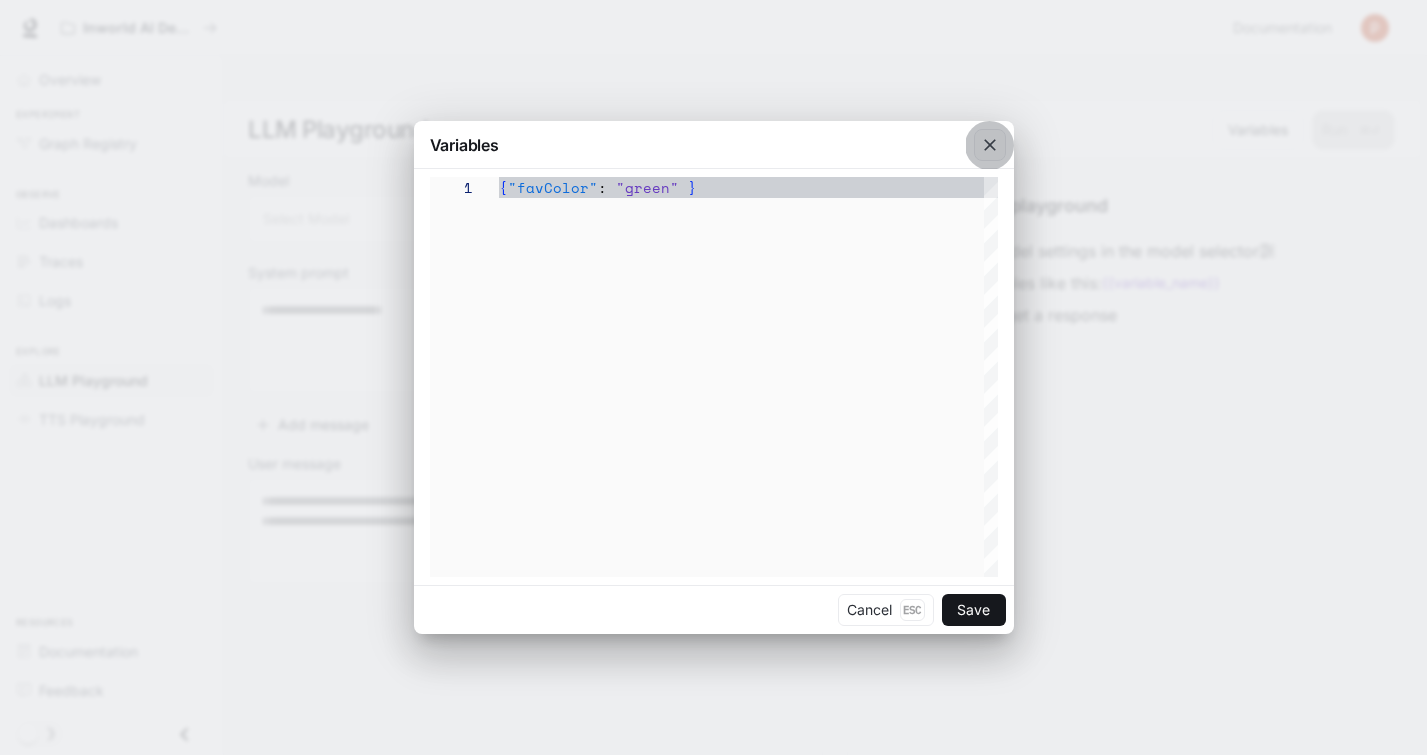 click 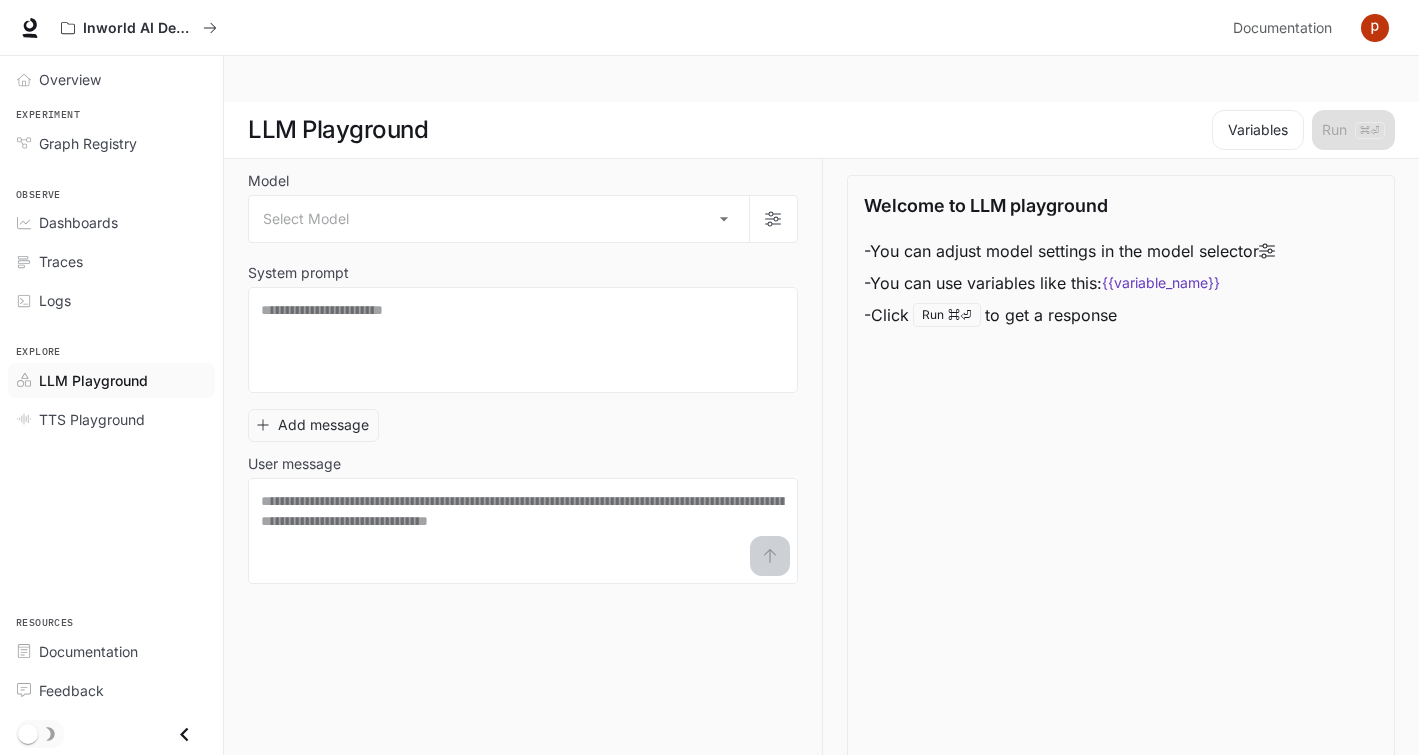 click at bounding box center [1375, 28] 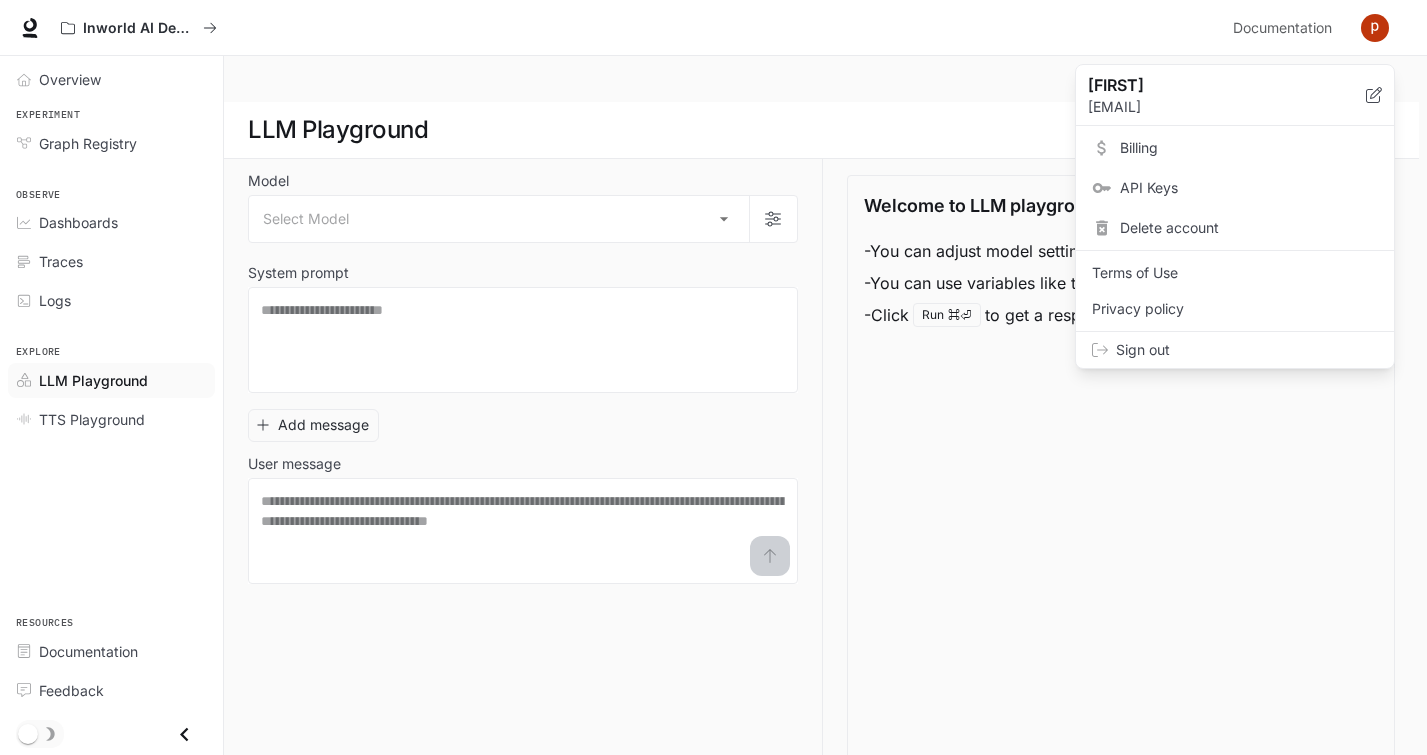 click at bounding box center [713, 377] 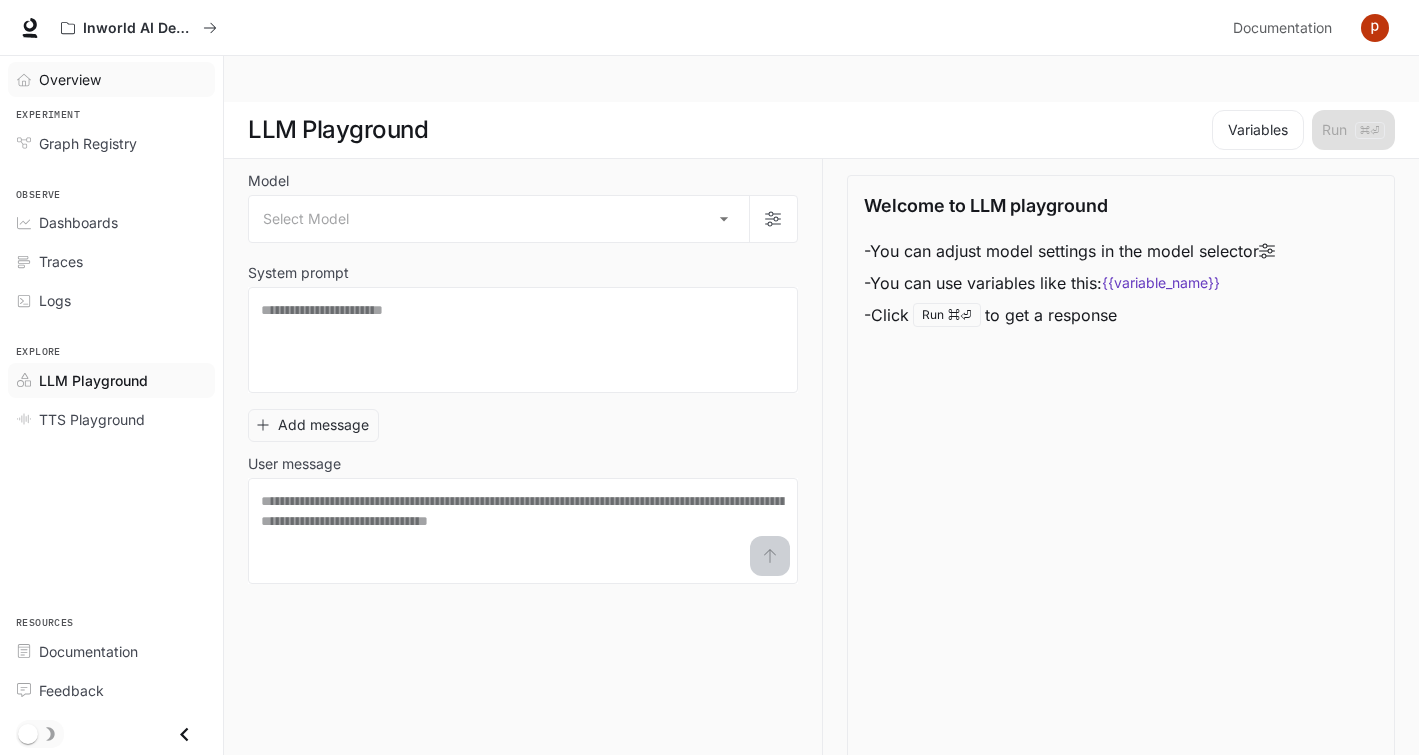 click on "Overview" at bounding box center [70, 79] 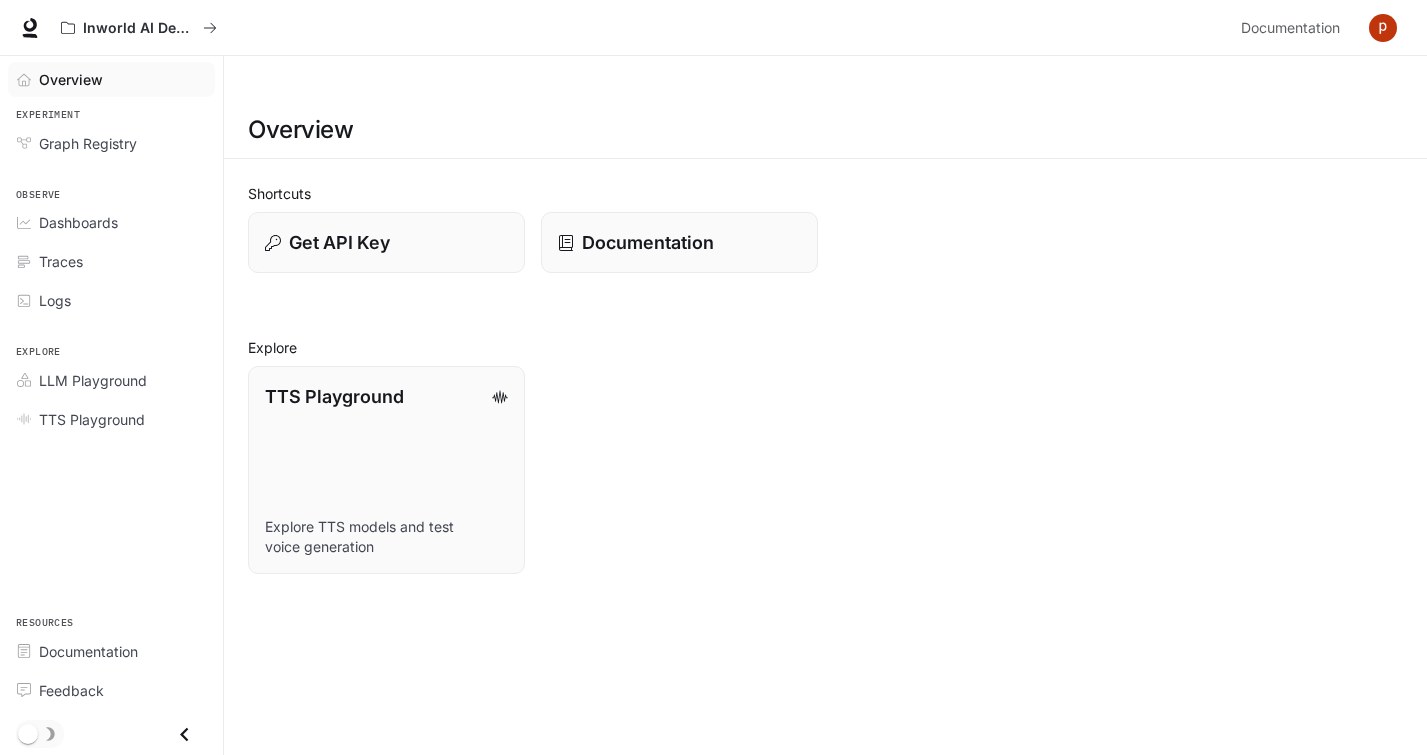 scroll, scrollTop: 0, scrollLeft: 0, axis: both 